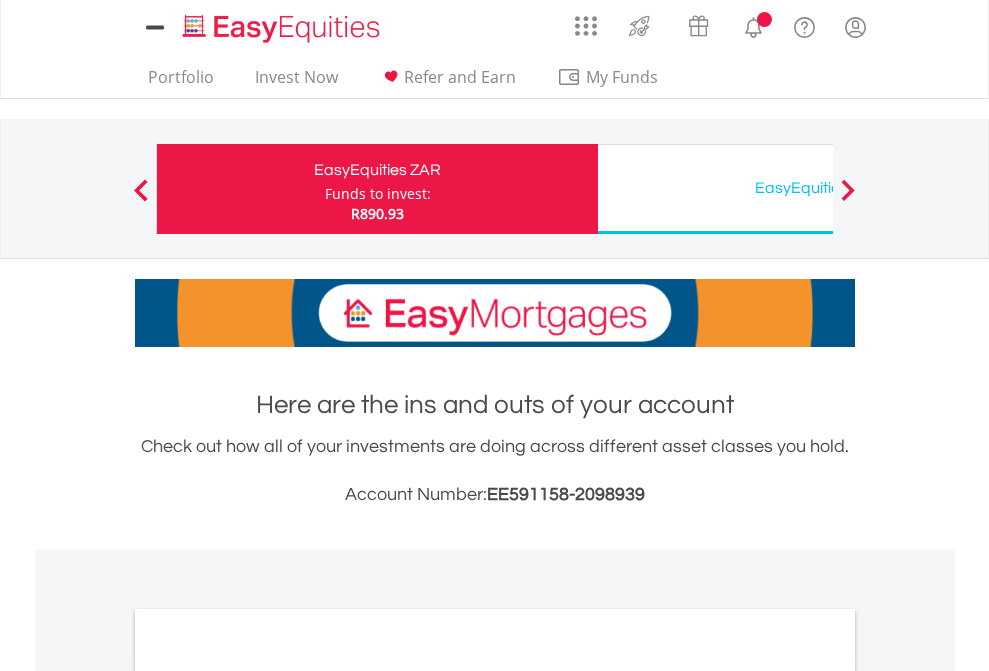 scroll, scrollTop: 0, scrollLeft: 0, axis: both 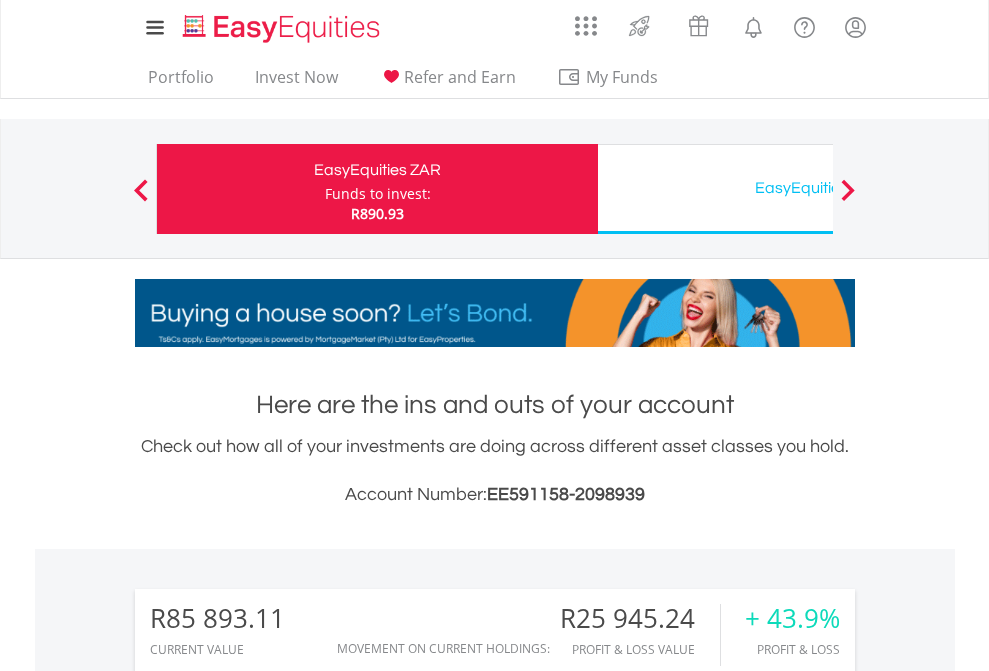 click on "Funds to invest:" at bounding box center (378, 194) 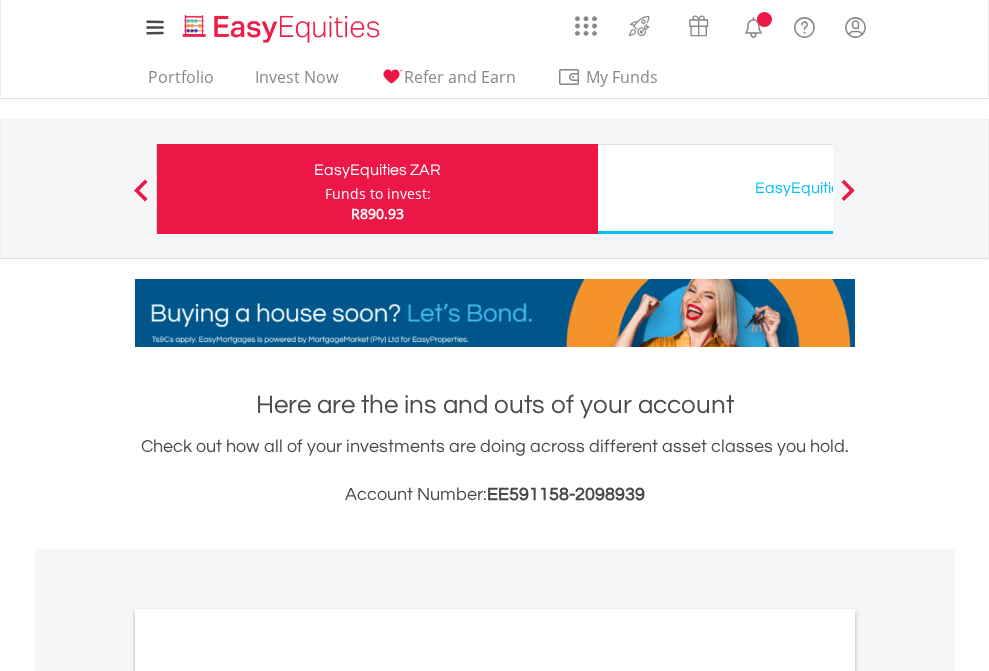 scroll, scrollTop: 0, scrollLeft: 0, axis: both 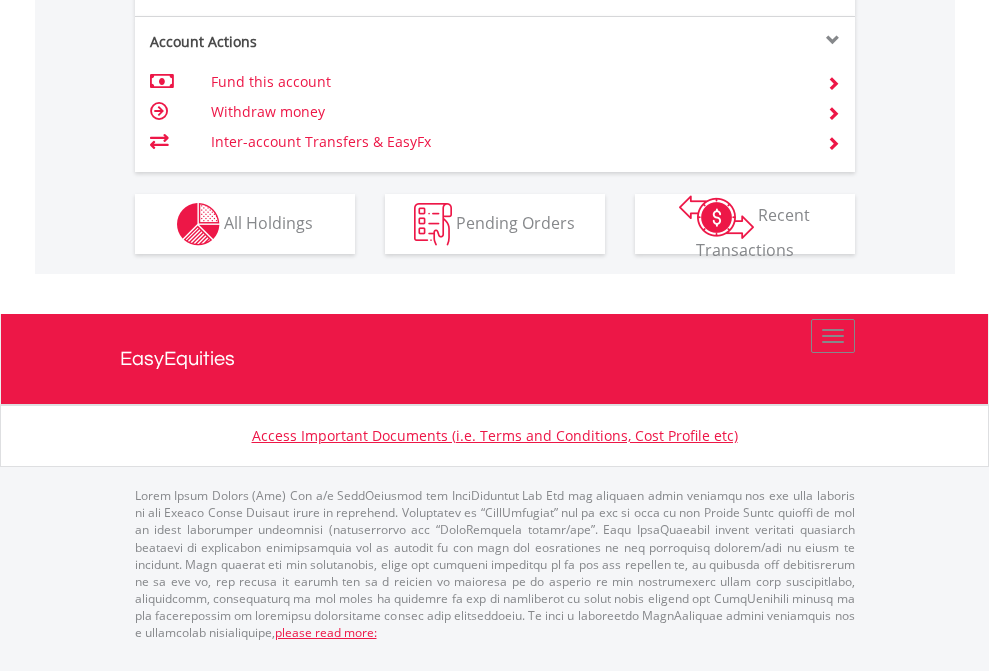 click on "Investment types" at bounding box center [706, -337] 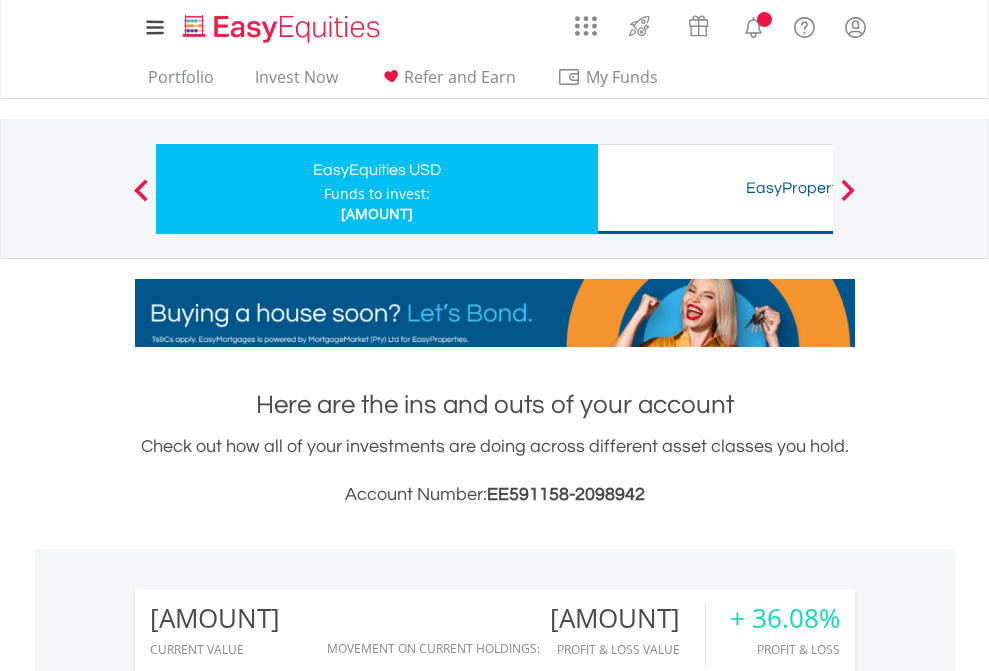 scroll, scrollTop: 0, scrollLeft: 0, axis: both 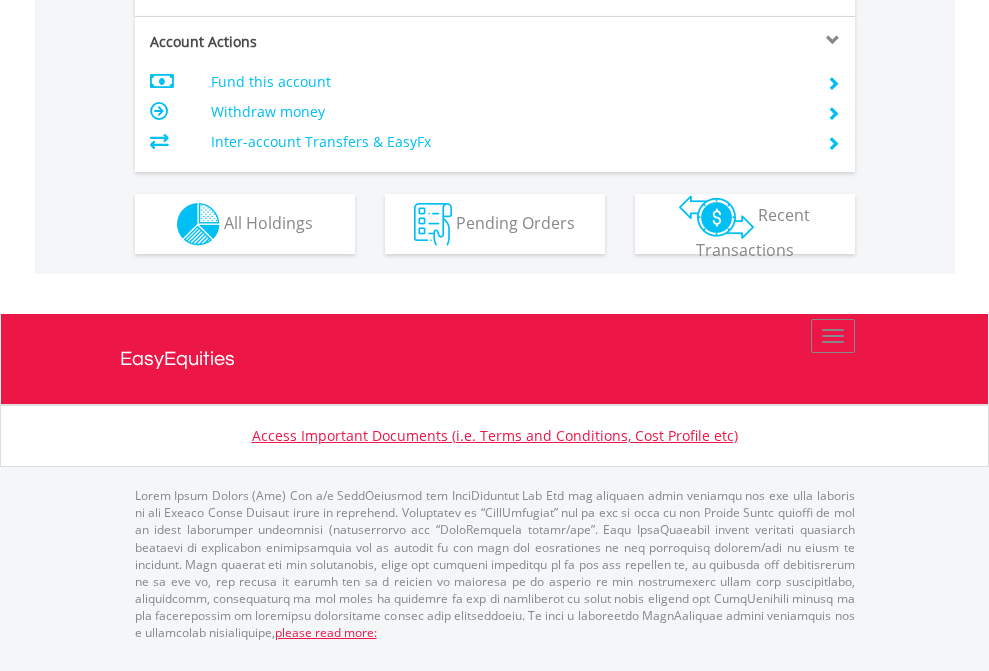click on "Investment types" at bounding box center (706, -337) 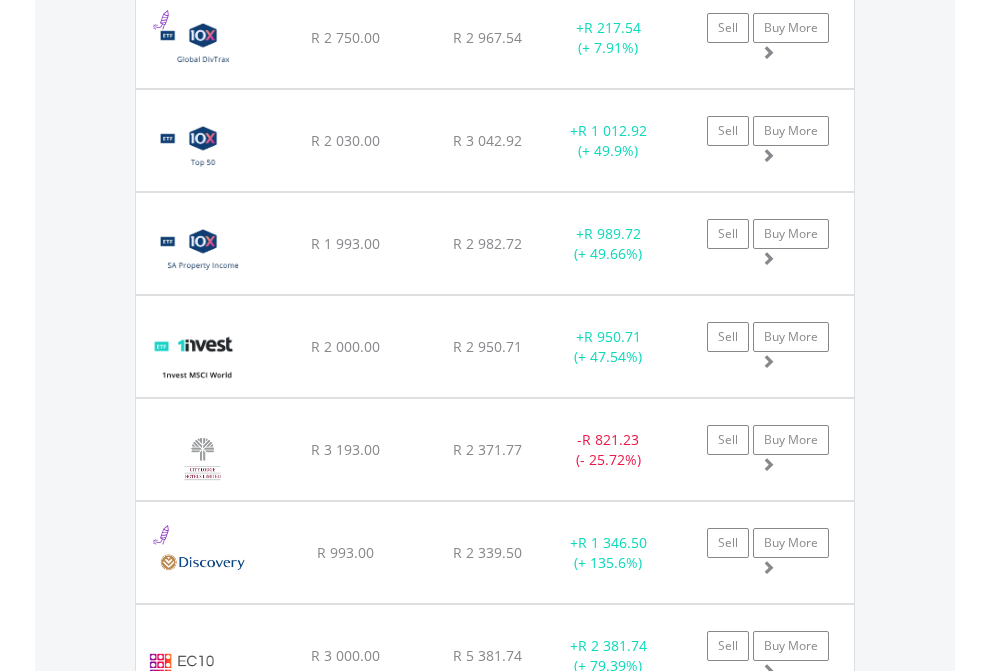 scroll, scrollTop: 2385, scrollLeft: 0, axis: vertical 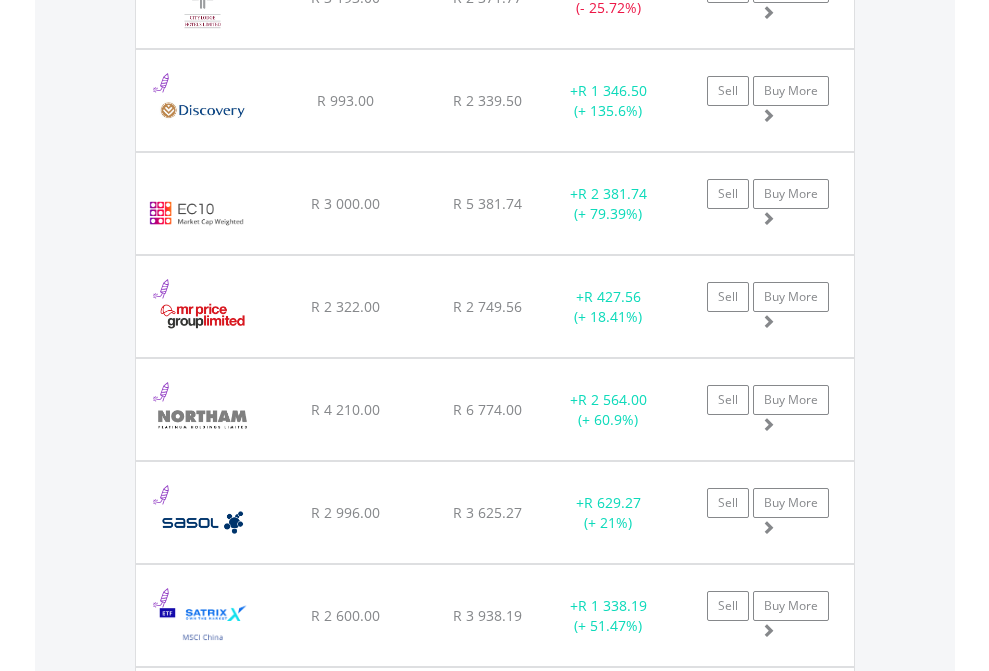 click on "EasyEquities USD" at bounding box center [818, -2197] 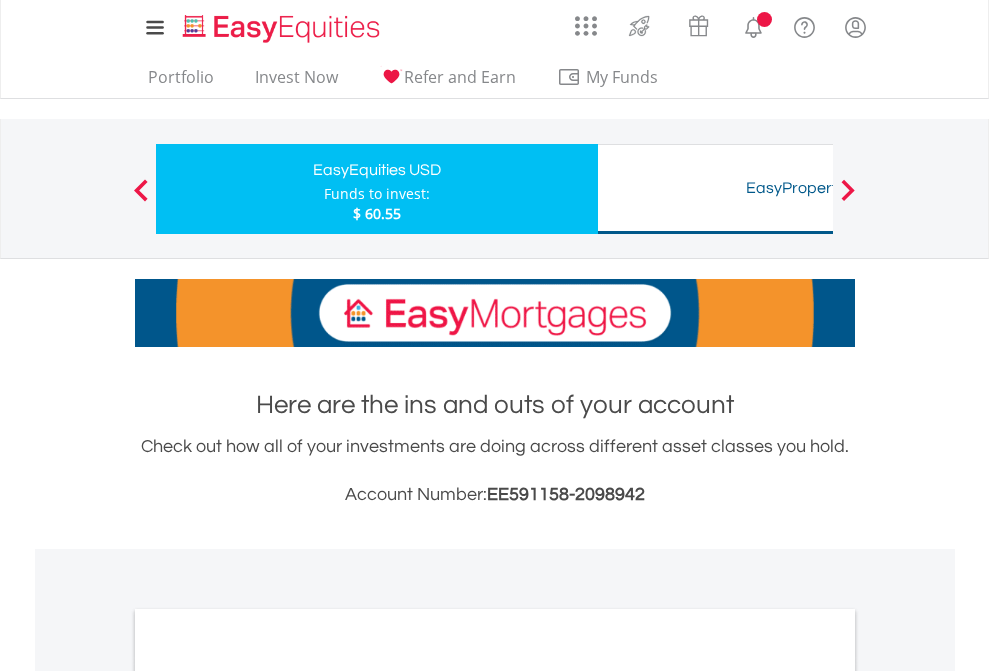 scroll, scrollTop: 1933, scrollLeft: 0, axis: vertical 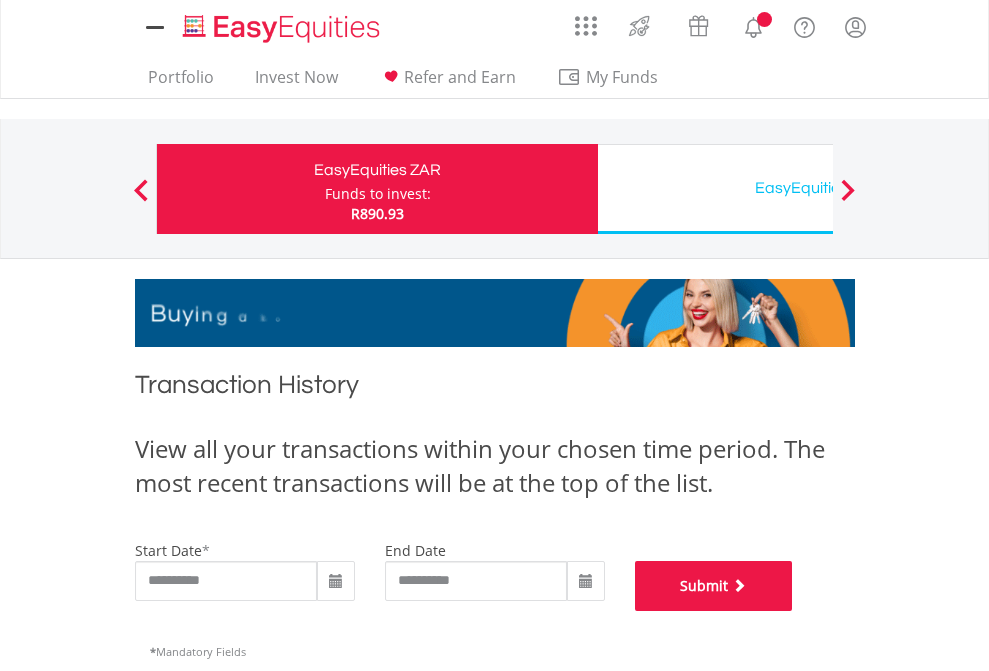 click on "Submit" at bounding box center (714, 586) 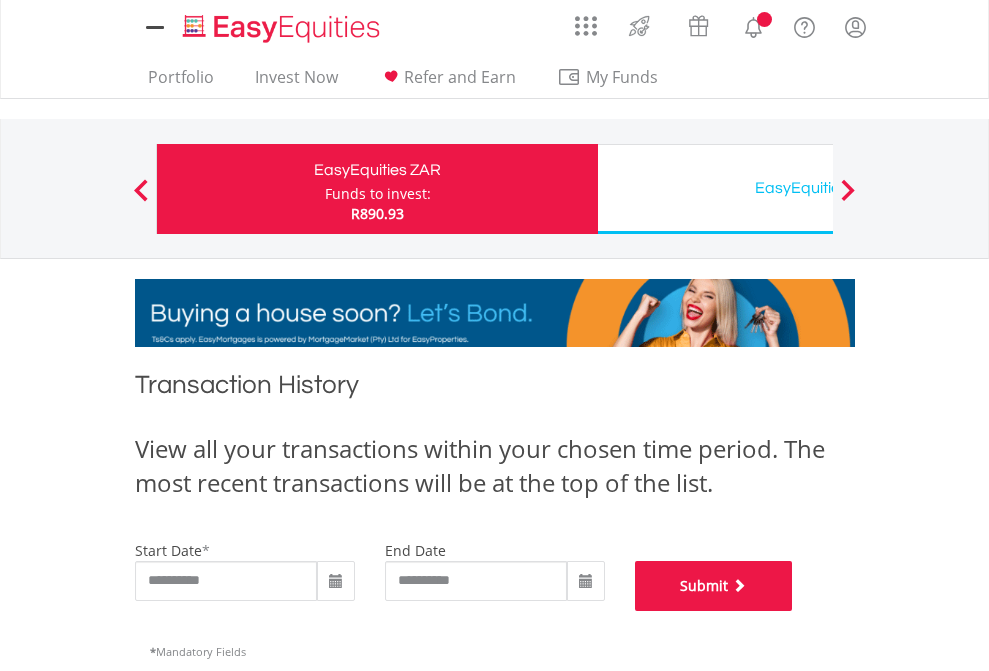 scroll, scrollTop: 811, scrollLeft: 0, axis: vertical 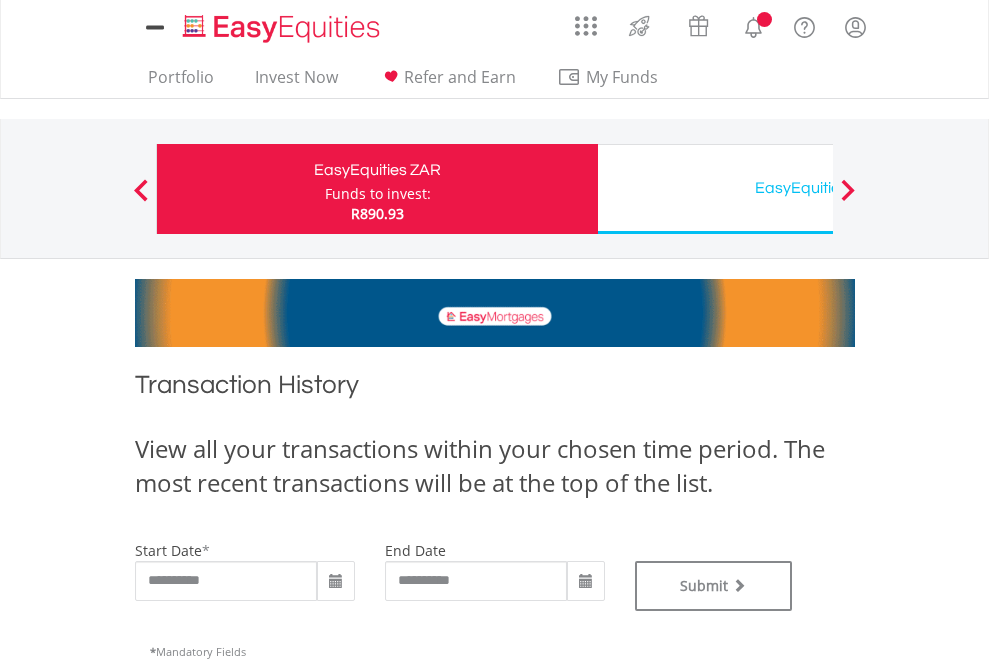 click on "EasyEquities USD" at bounding box center (818, 188) 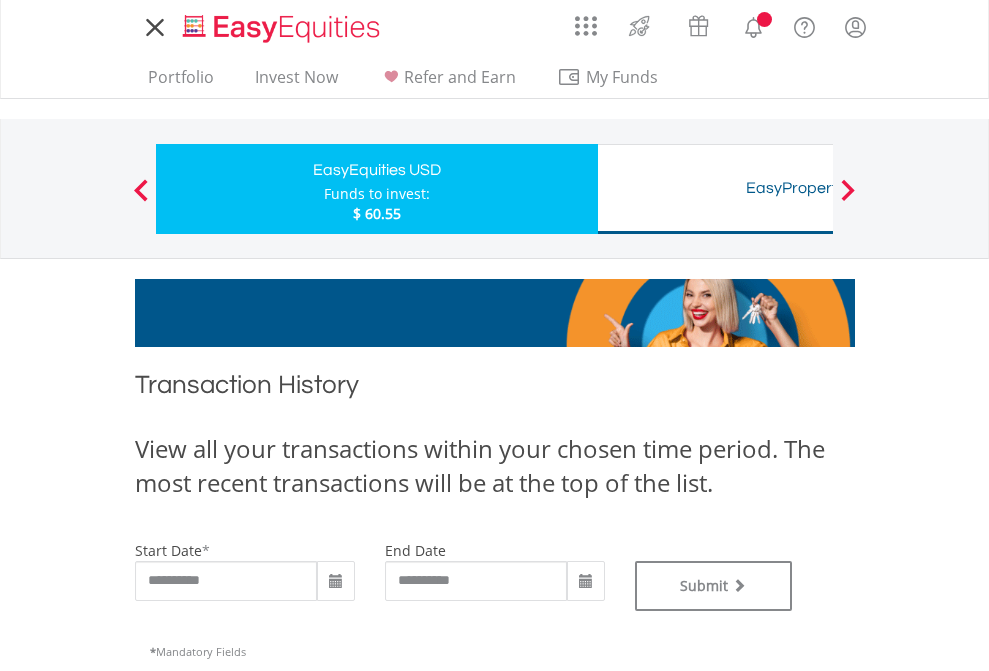 scroll, scrollTop: 0, scrollLeft: 0, axis: both 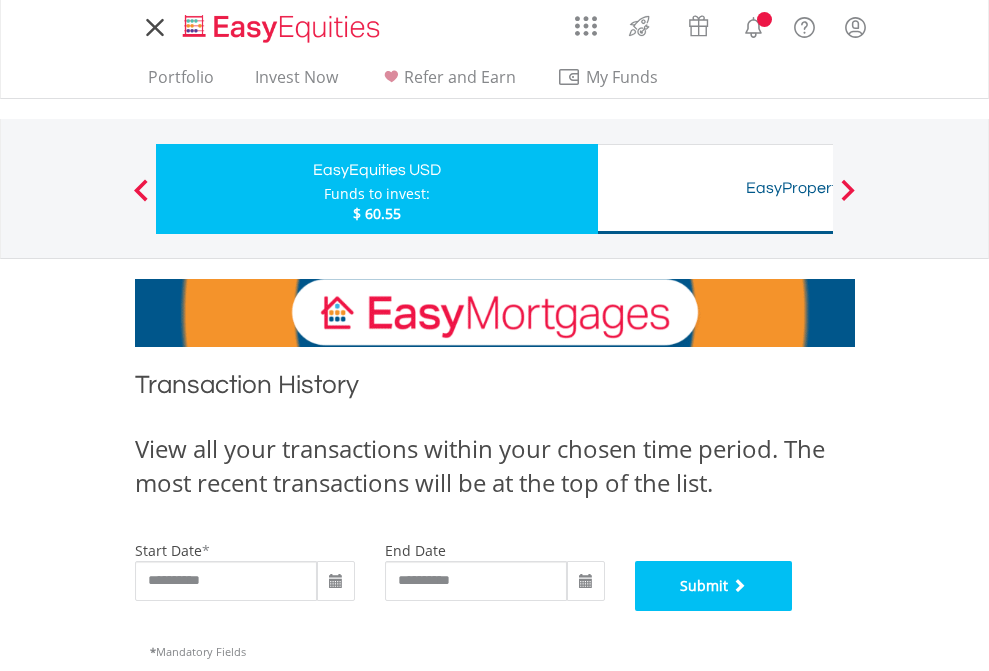 click on "Submit" at bounding box center (714, 586) 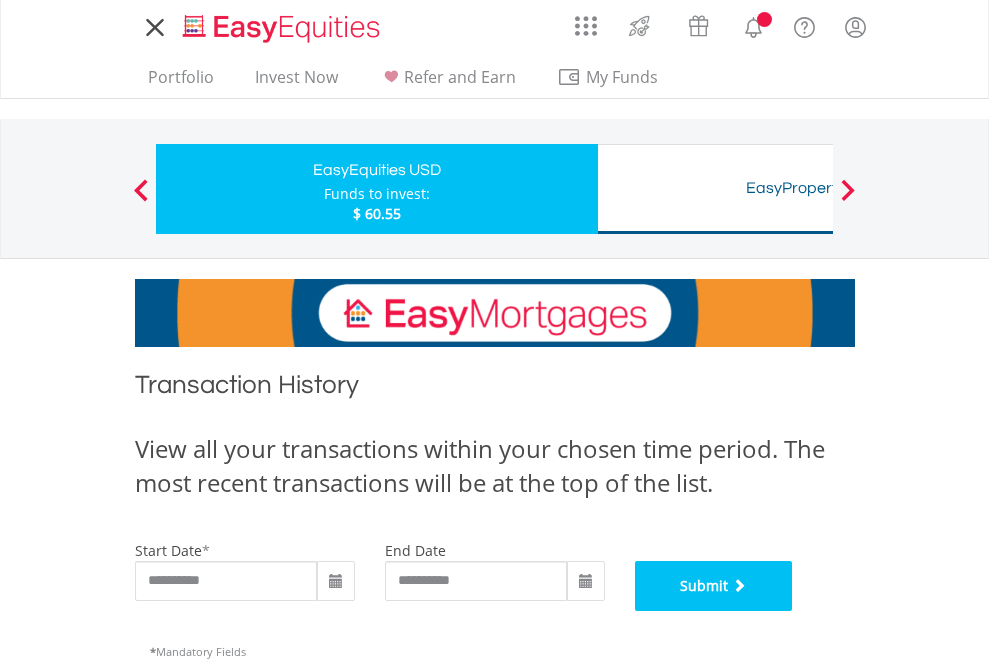 scroll, scrollTop: 811, scrollLeft: 0, axis: vertical 